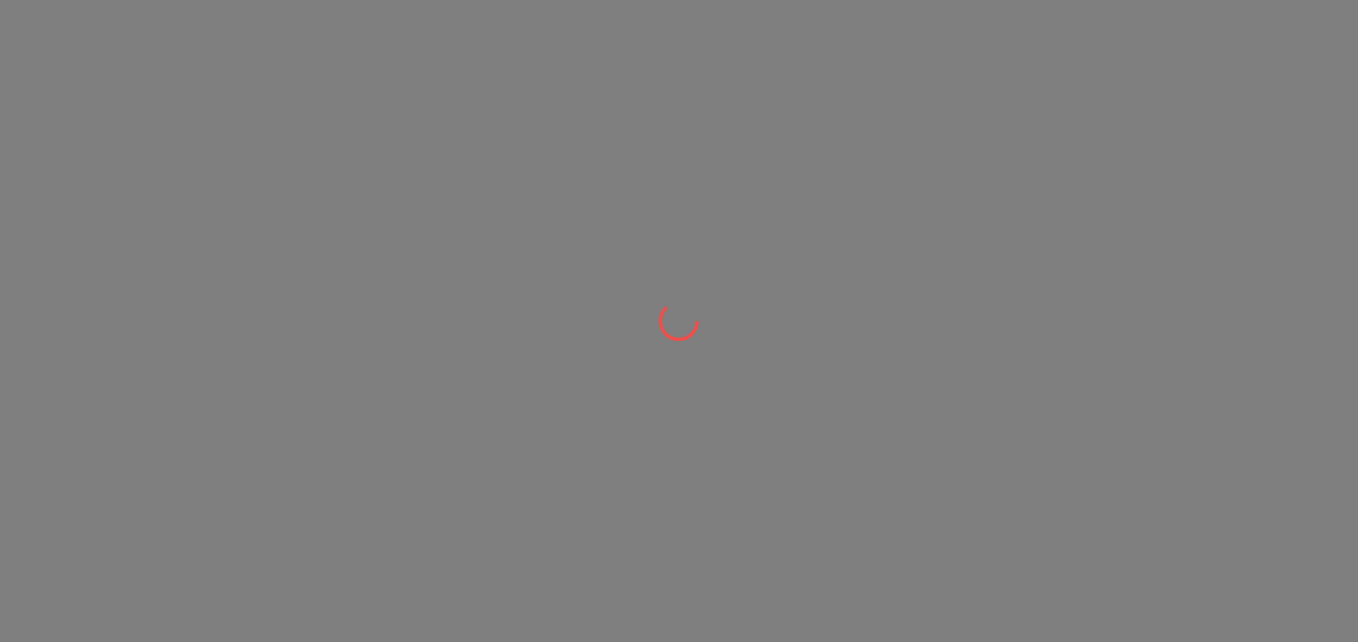 scroll, scrollTop: 0, scrollLeft: 0, axis: both 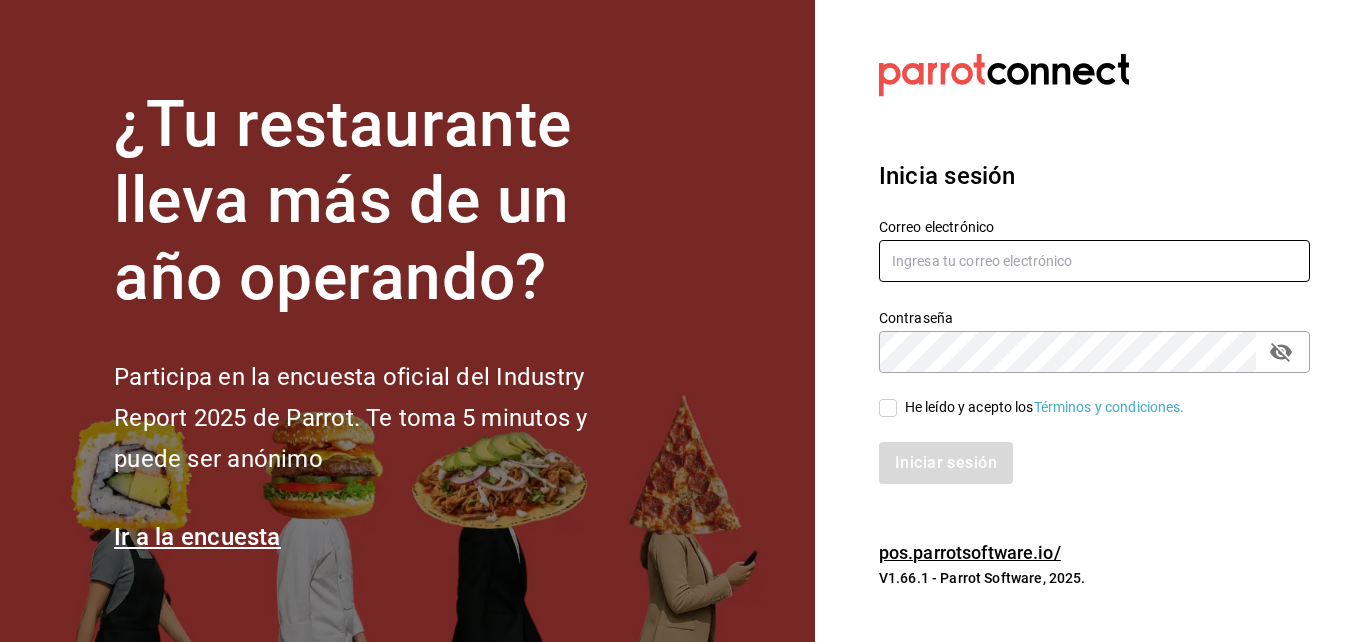 type on "[USERNAME]@example.com" 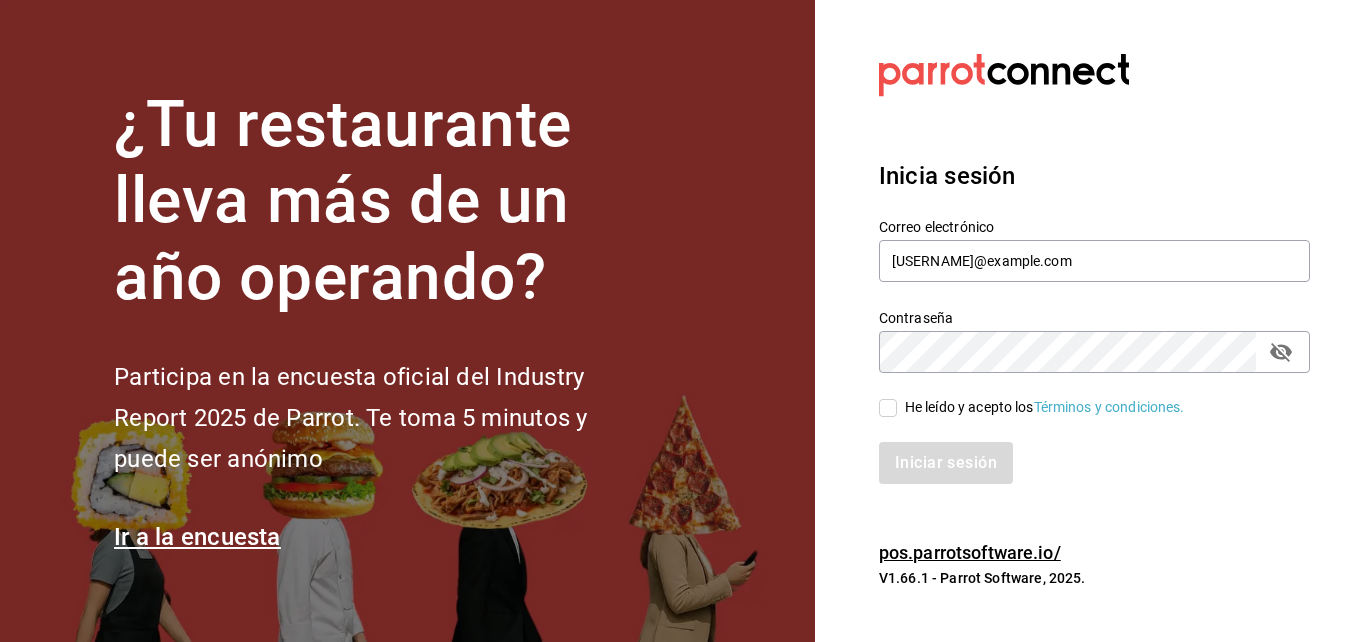 click on "He leído y acepto los  Términos y condiciones." at bounding box center [888, 408] 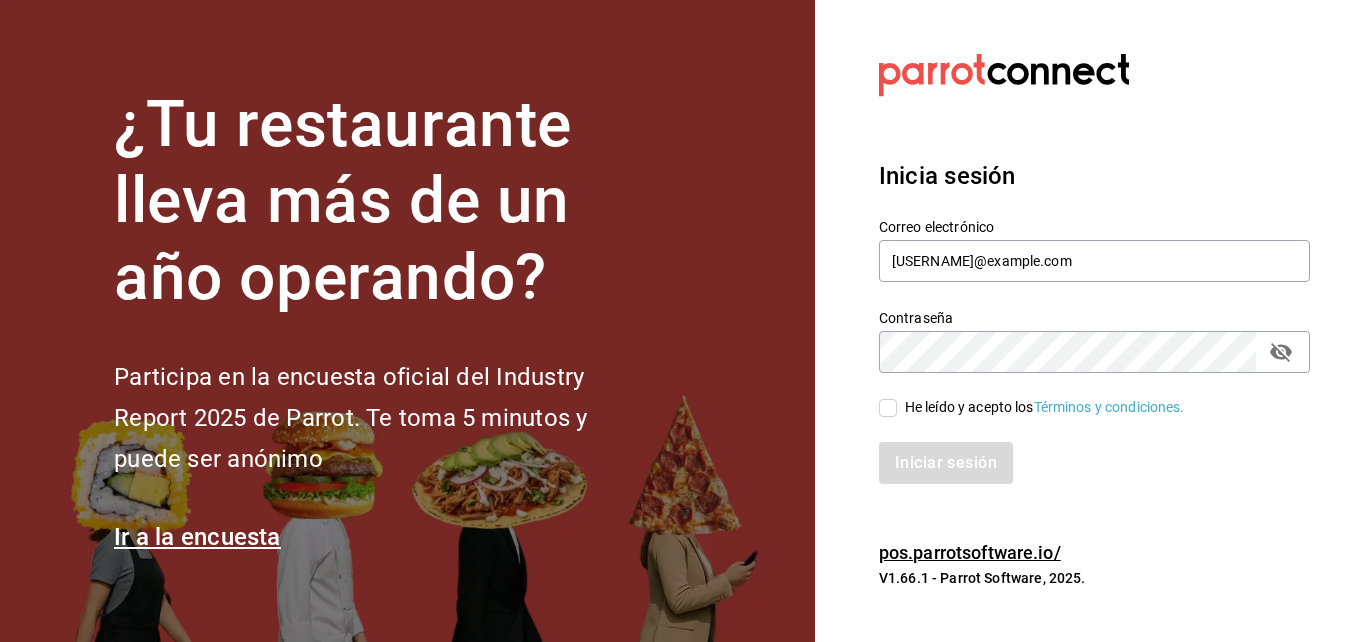 checkbox on "true" 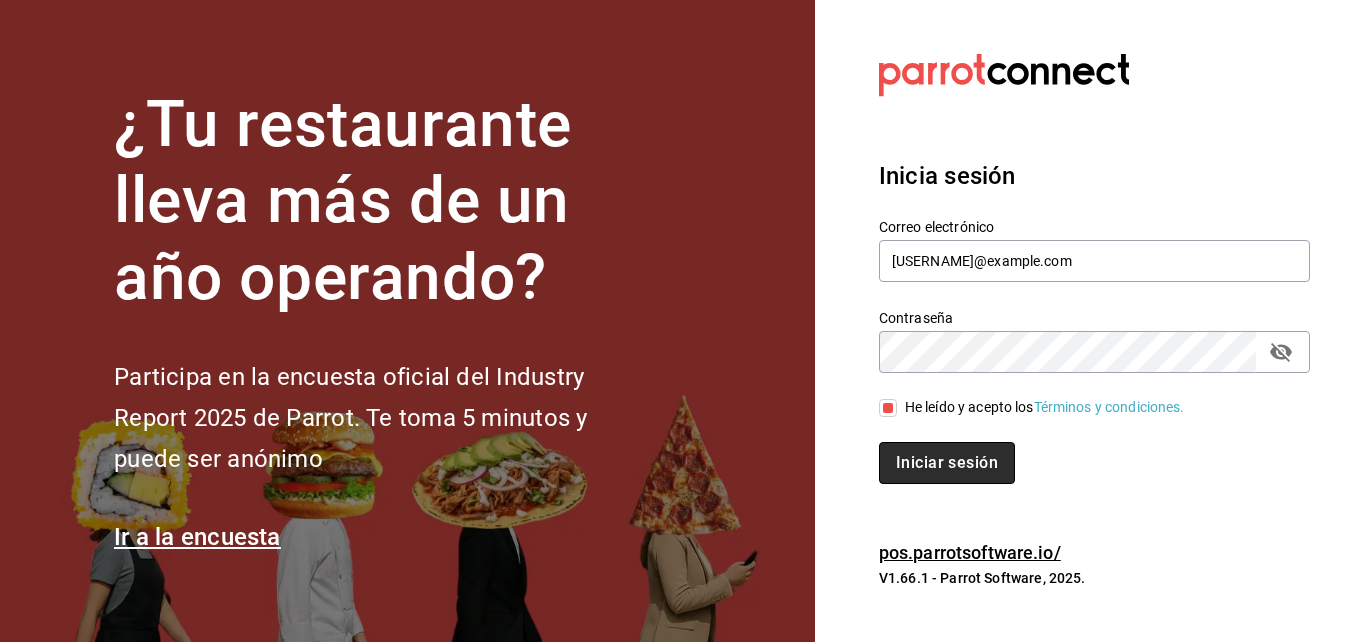 click on "Iniciar sesión" at bounding box center (947, 463) 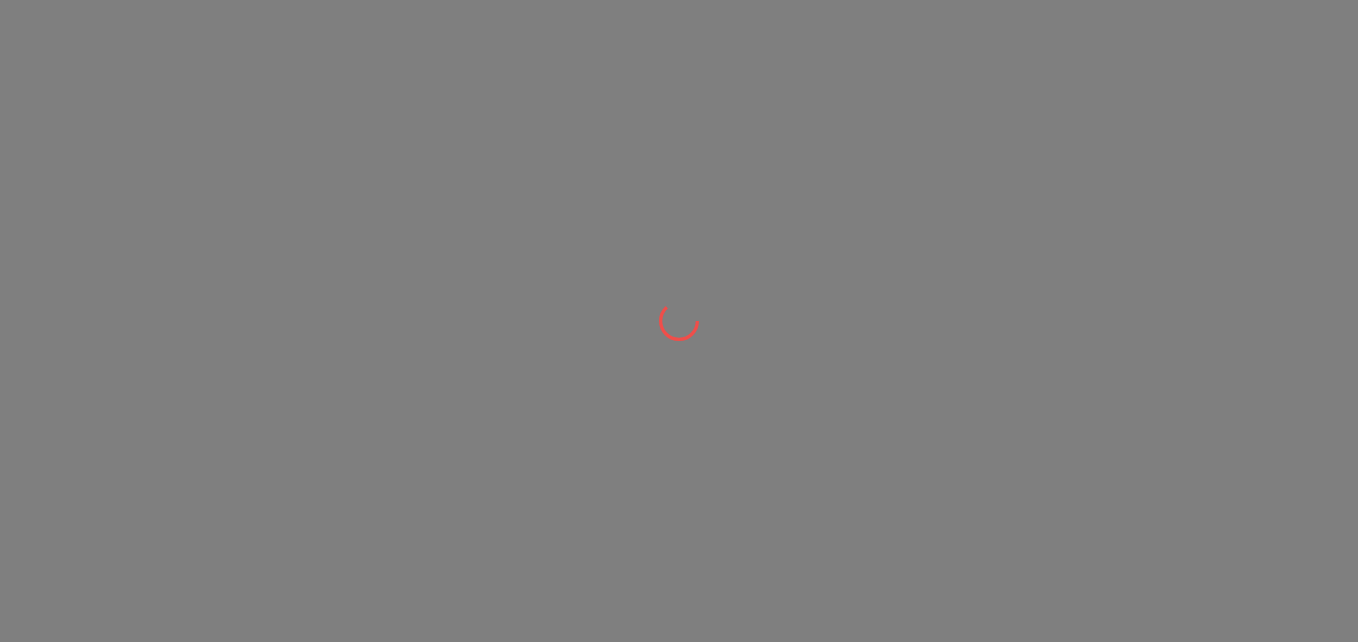 scroll, scrollTop: 0, scrollLeft: 0, axis: both 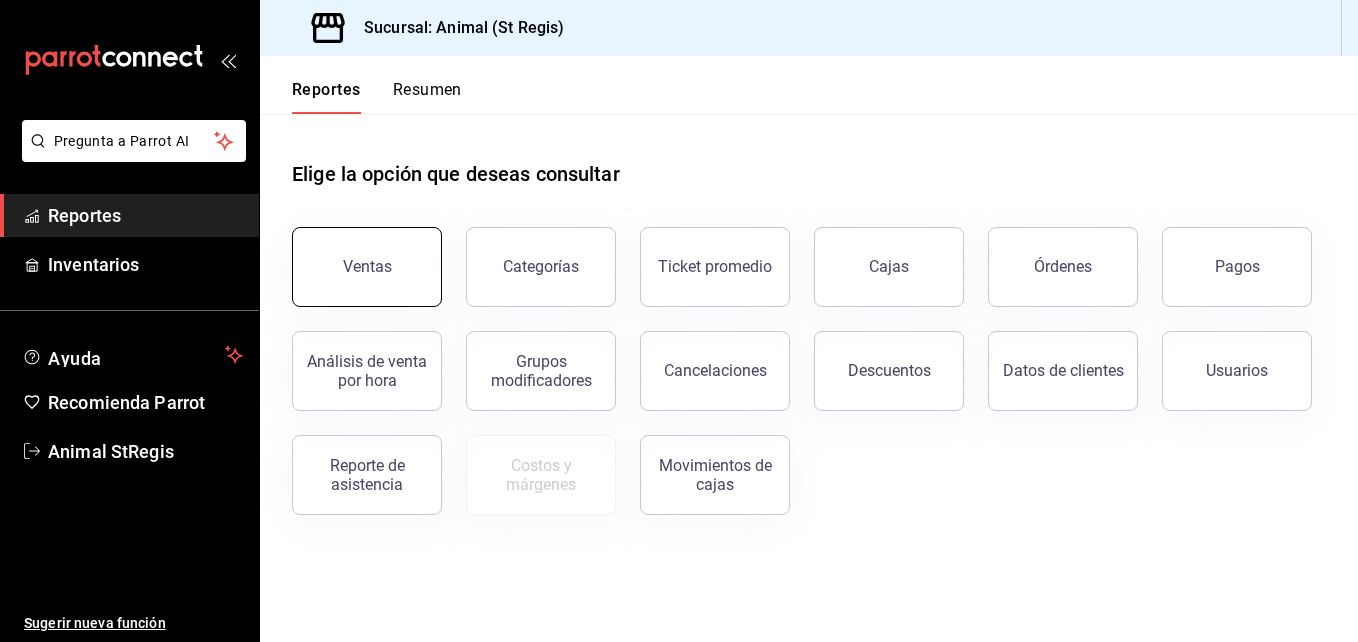 click on "Ventas" at bounding box center (367, 267) 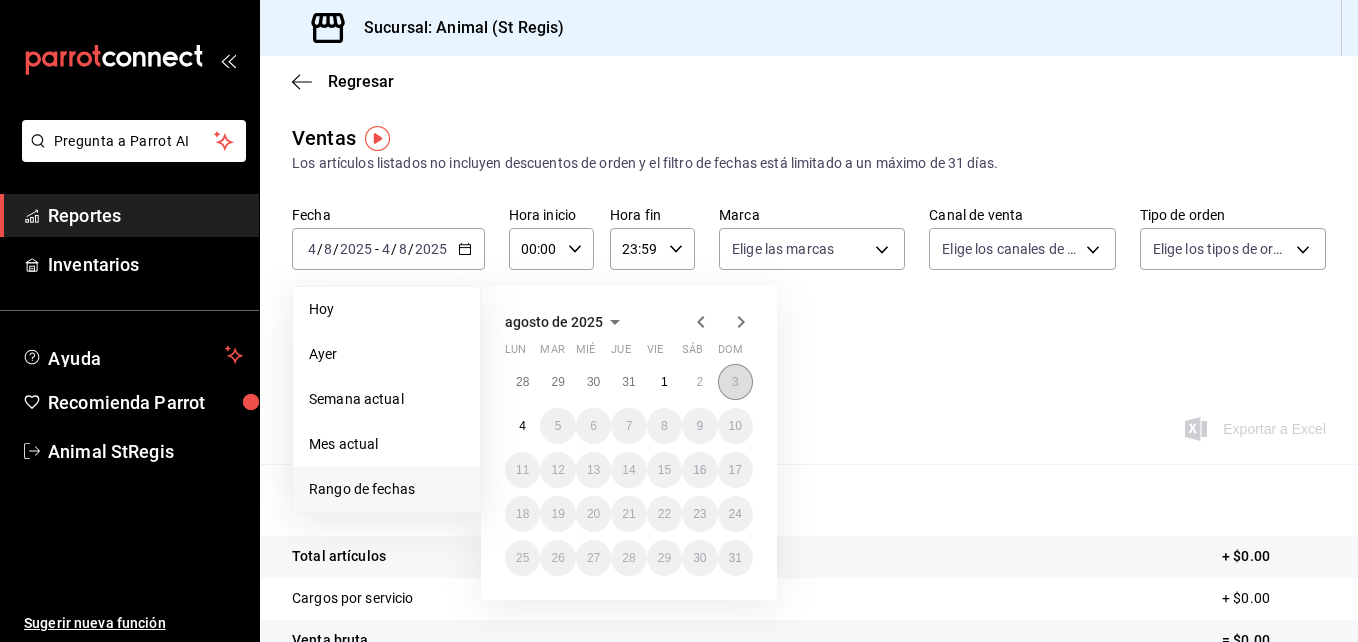 click on "3" at bounding box center [735, 382] 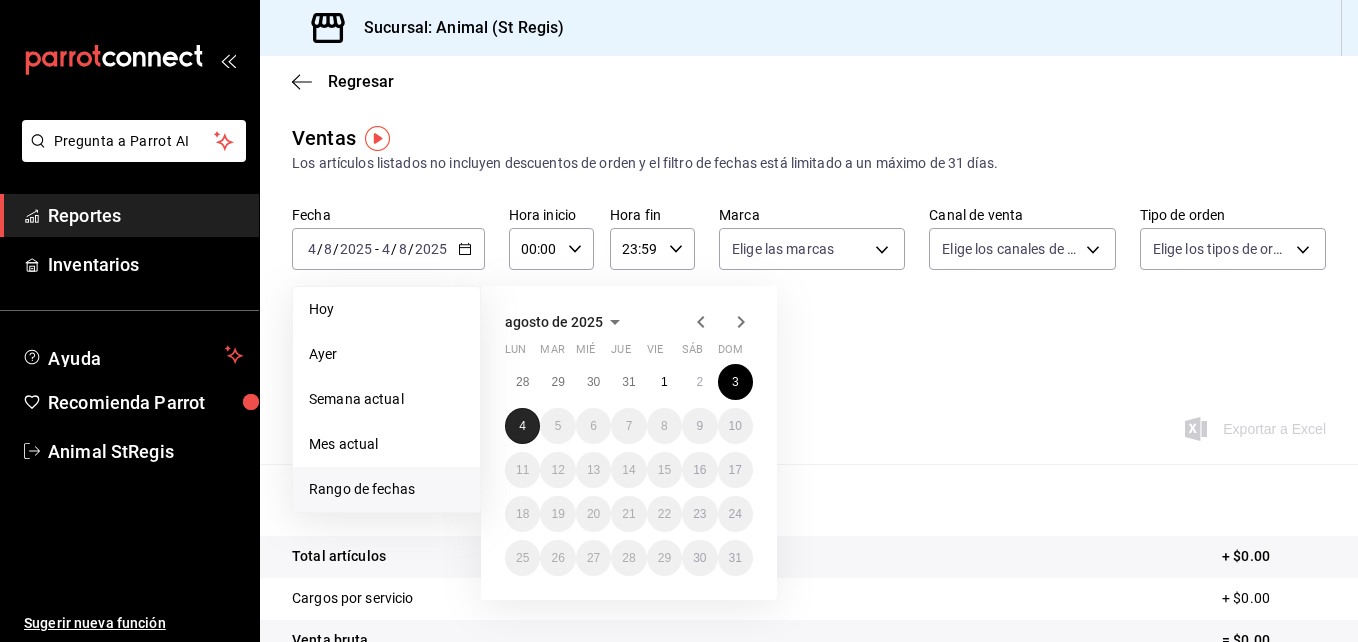 click on "4" at bounding box center [522, 426] 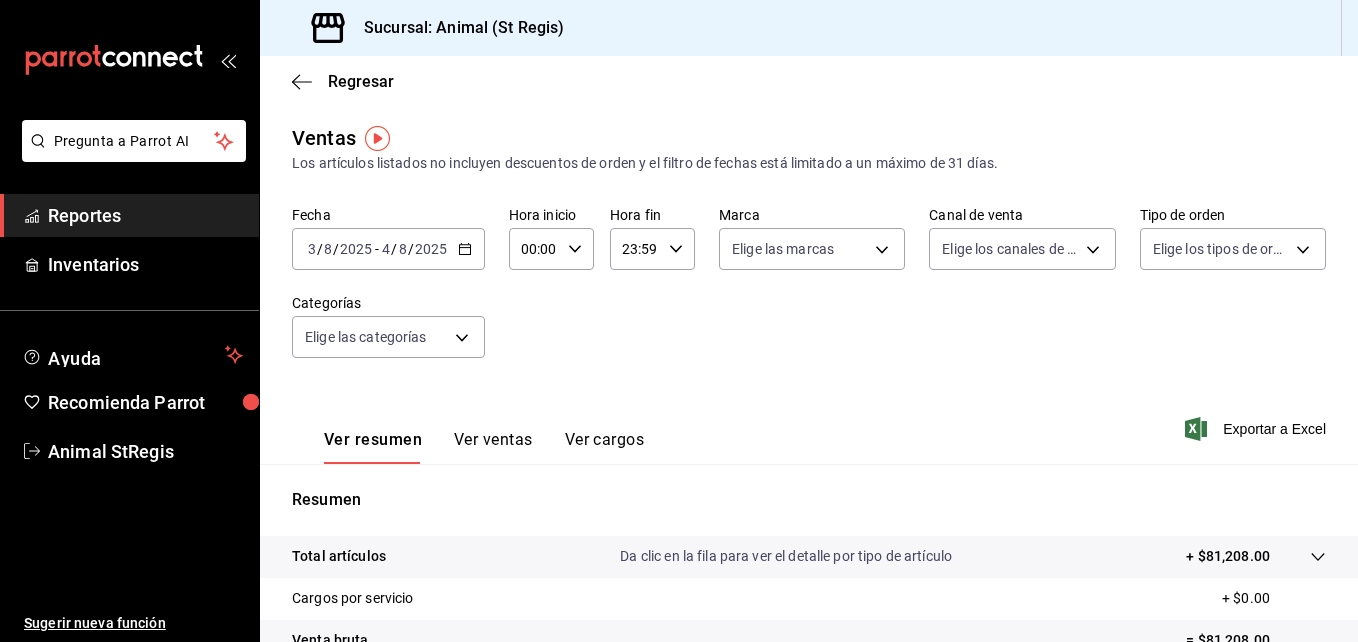 click on "00:00 Hora inicio" at bounding box center (551, 249) 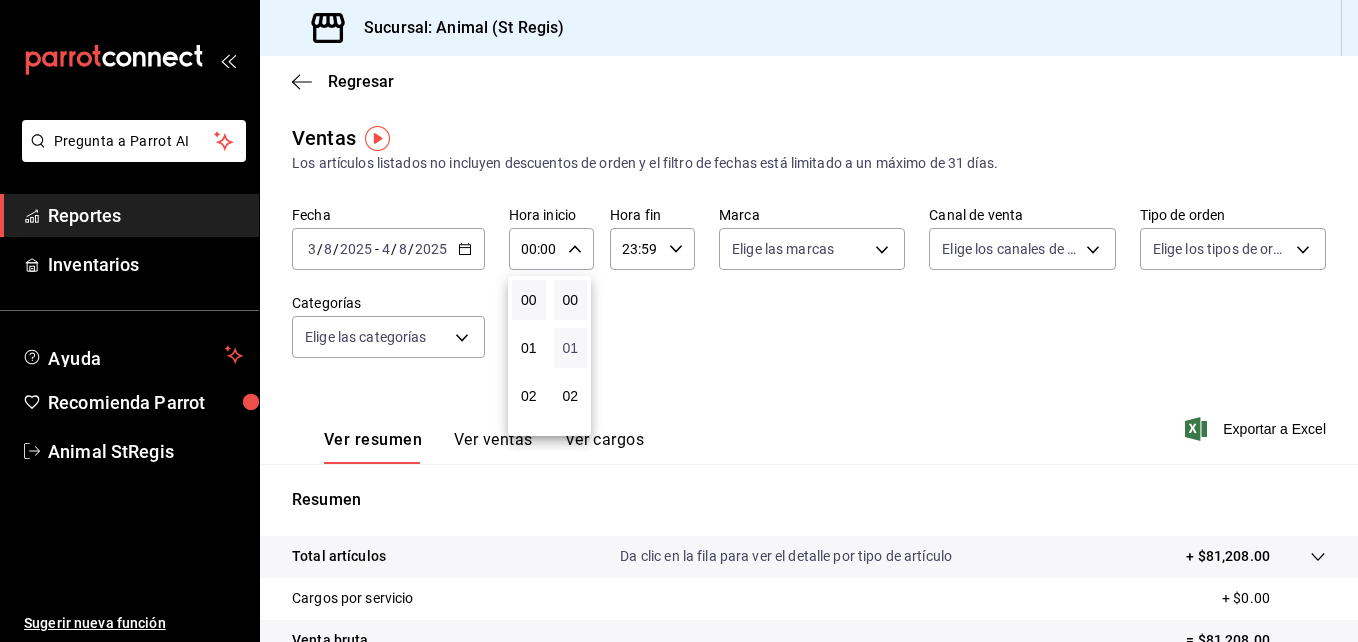 type 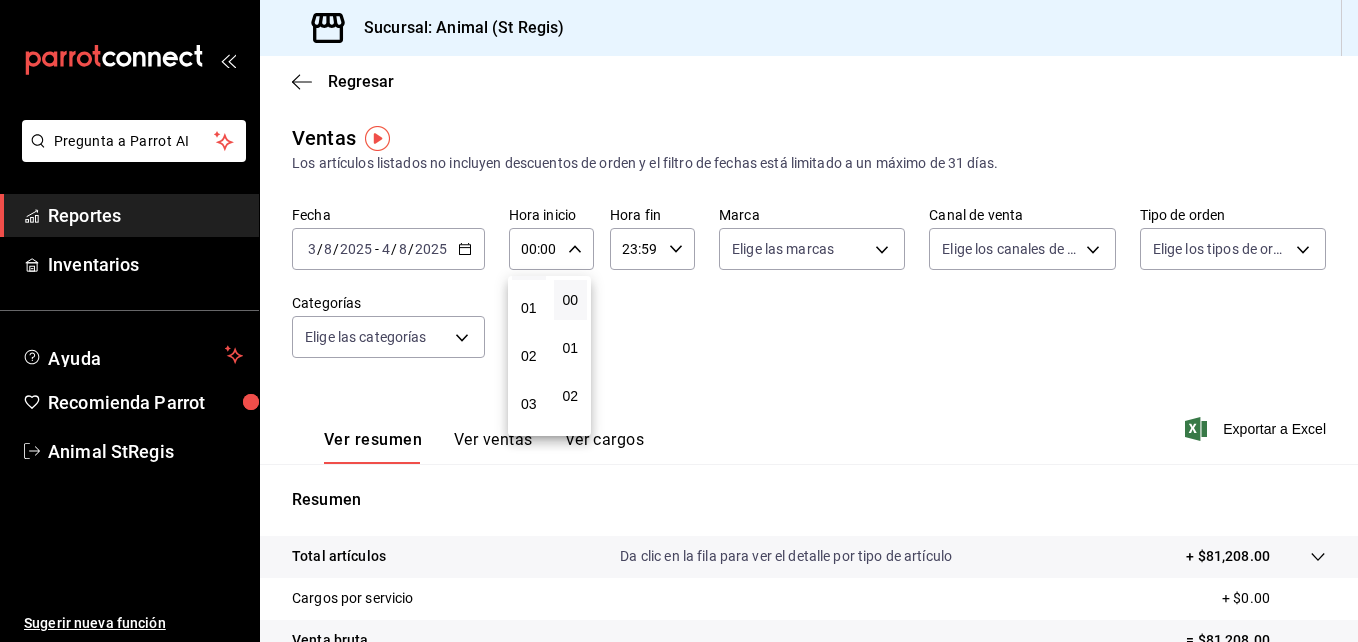 drag, startPoint x: 530, startPoint y: 340, endPoint x: 425, endPoint y: 339, distance: 105.00476 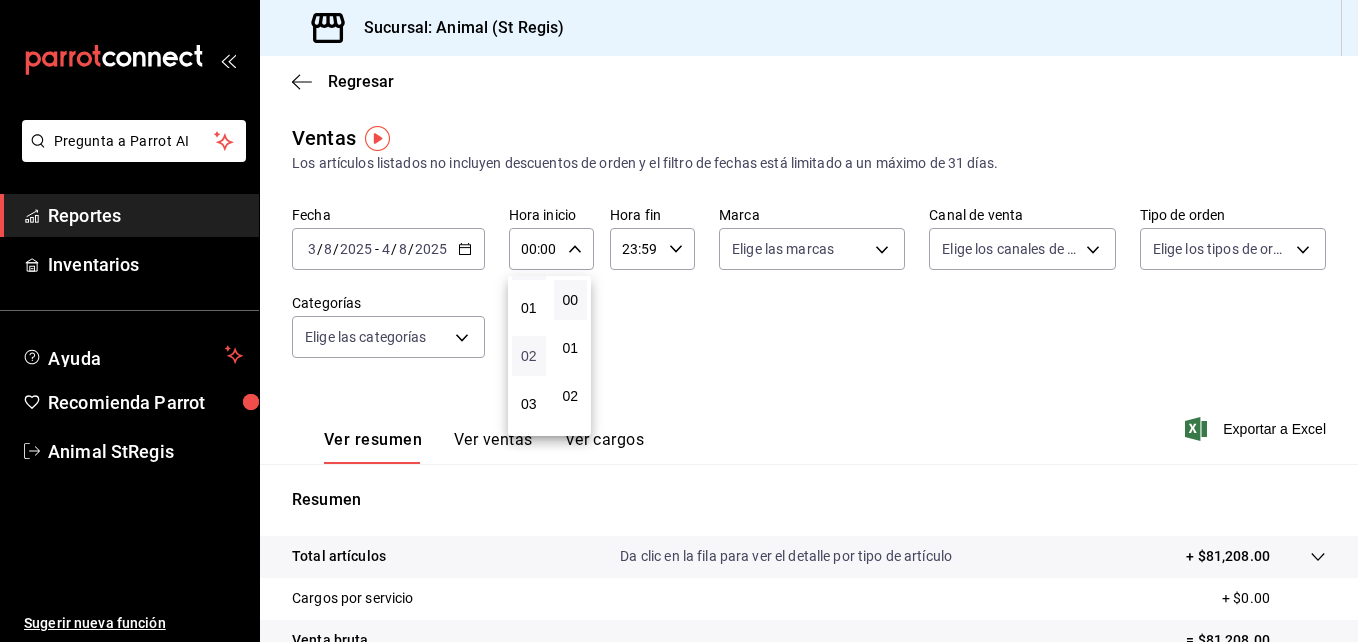 type 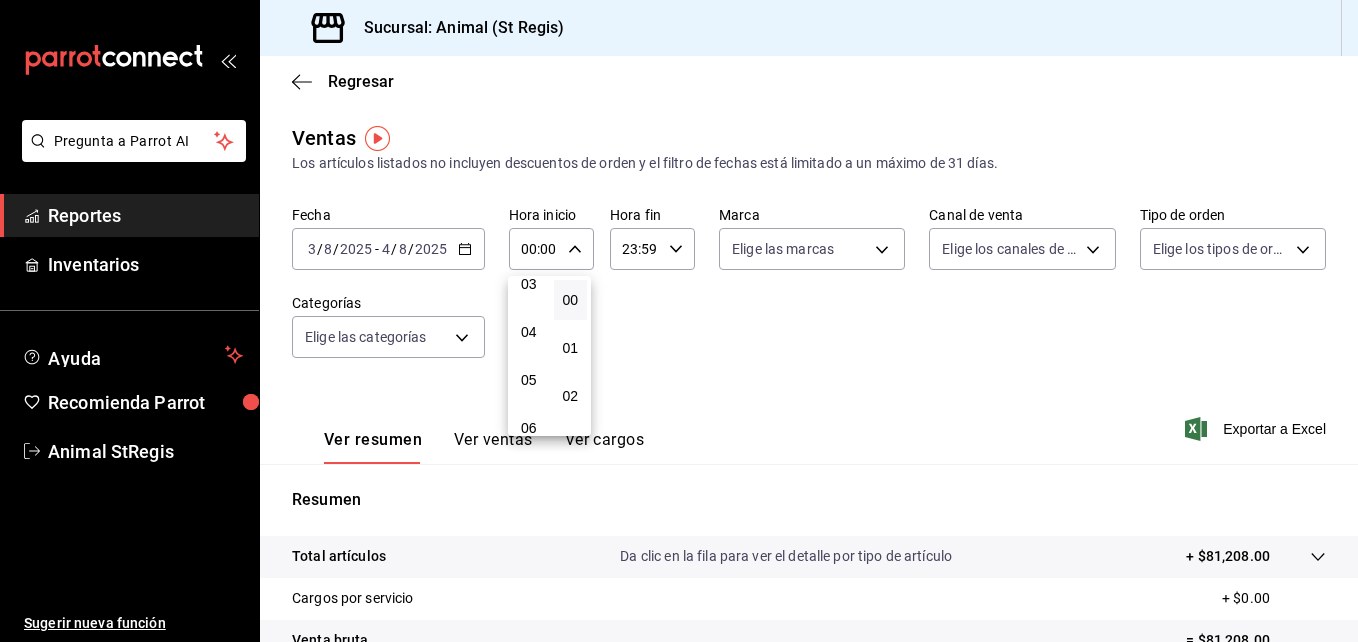 scroll, scrollTop: 200, scrollLeft: 0, axis: vertical 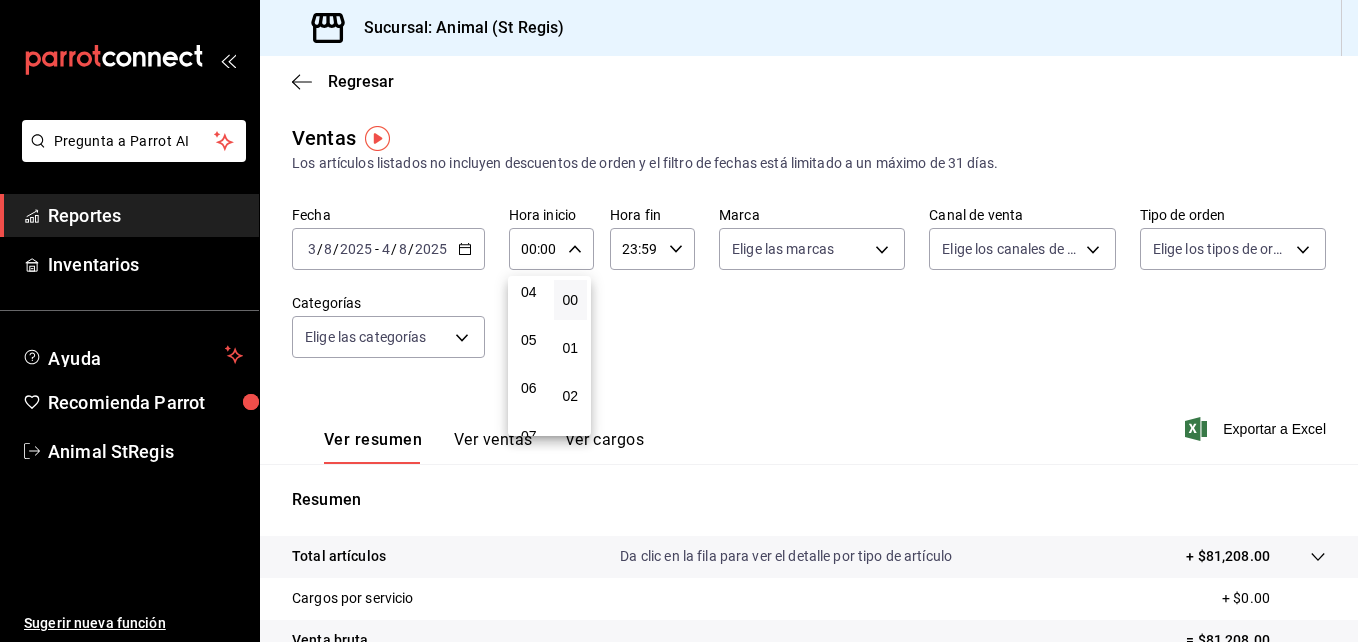 click on "00 01 02 03 04 05 06 07 08 09 10 11 12 13 14 15 16 17 18 19 20 21 22 23" at bounding box center (529, 356) 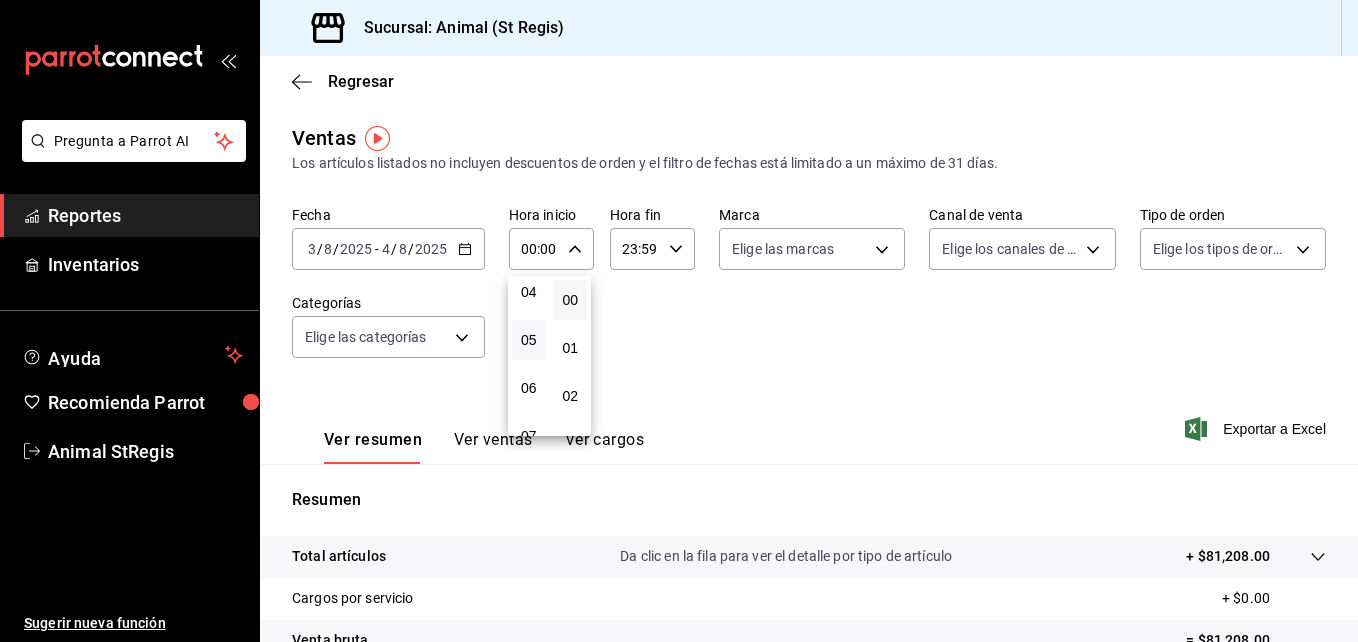 click on "05" at bounding box center [529, 340] 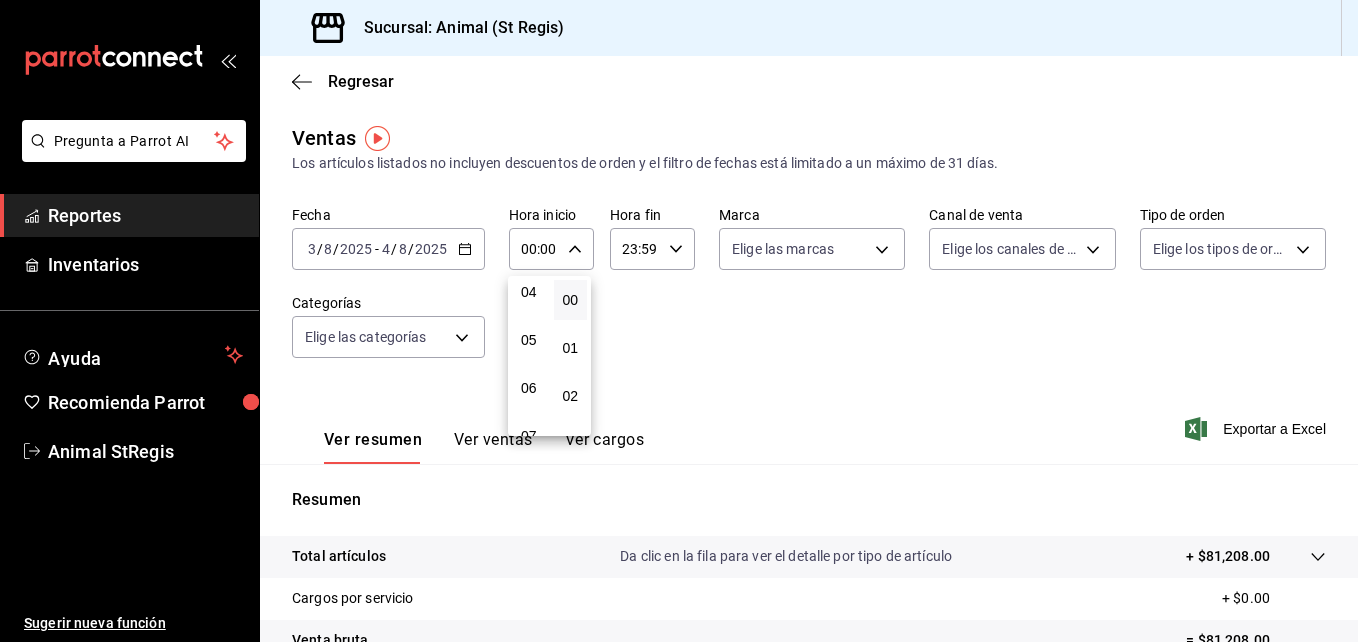type on "05:00" 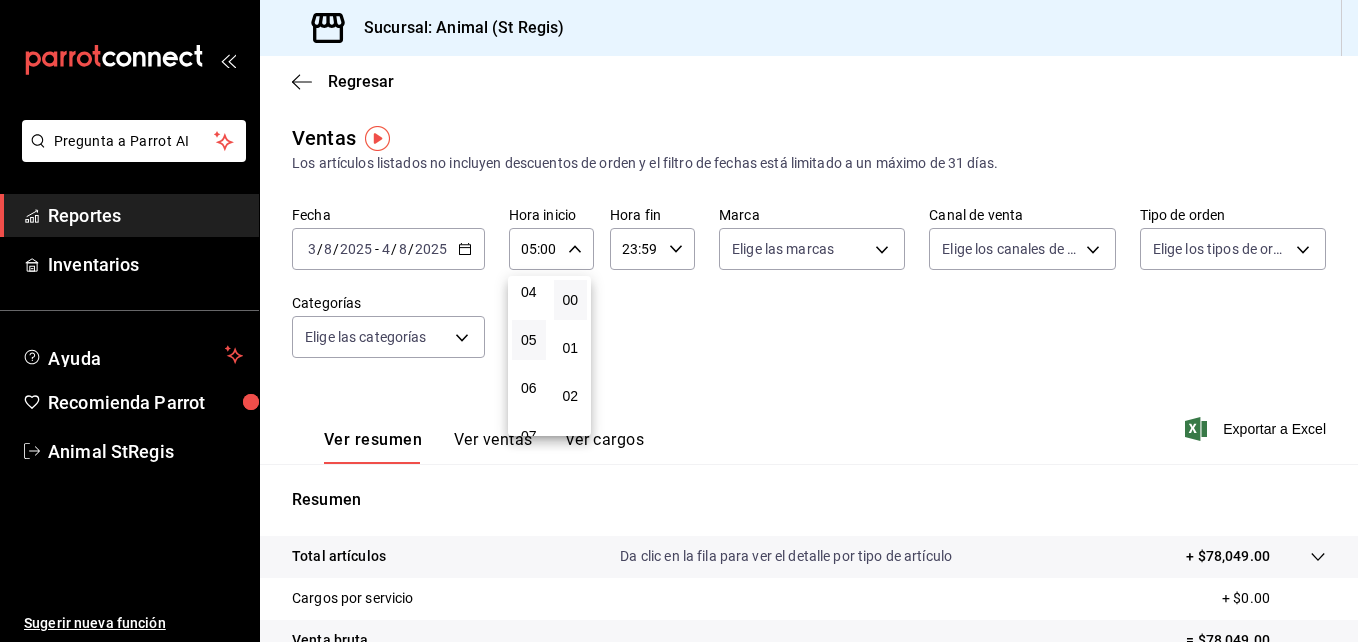 click at bounding box center (679, 321) 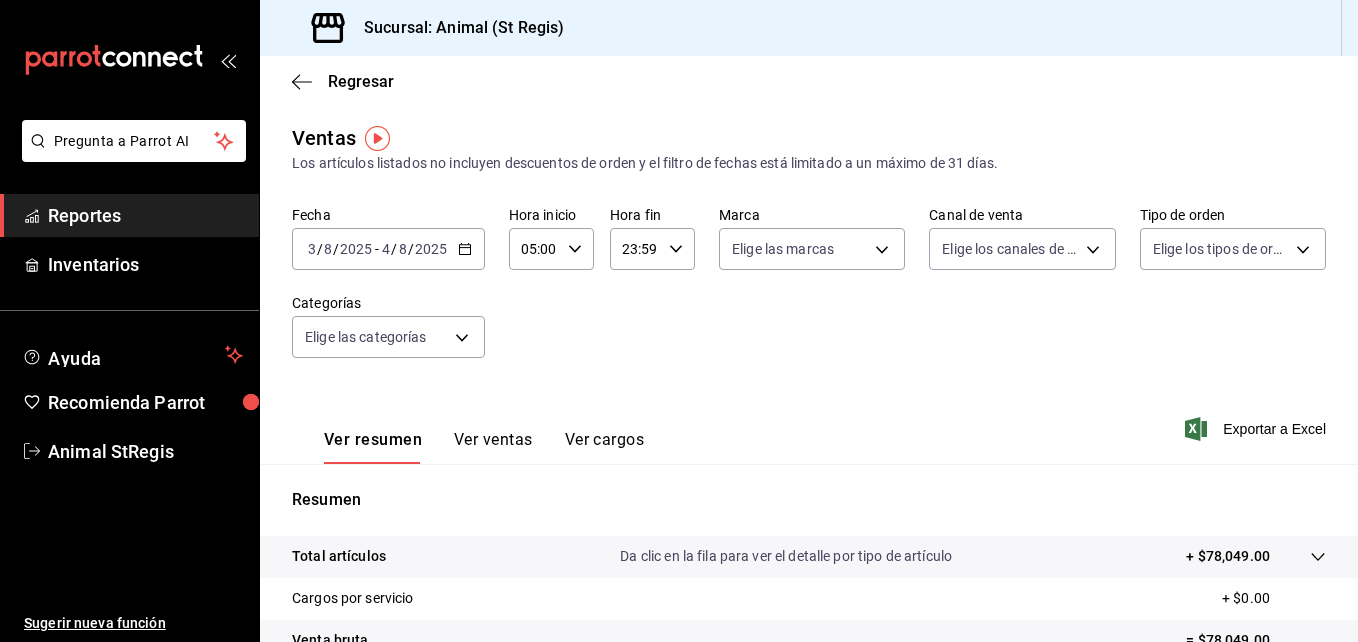 click on "Pregunta a Parrot AI Reportes   Inventarios   Ayuda Recomienda Parrot   Animal [LOCATION]   Sugerir nueva función   Sucursal: Animal ([LOCATION]) Regresar Ventas Los artículos listados no incluyen descuentos de orden y el filtro de fechas está limitado a un máximo de 31 días. Fecha [DATE] [DATE] - [DATE] Hora inicio [TIME] Hora inicio Hora fin [TIME] Hora fin Marca Elige las marcas Canal de venta Elige los canales de venta Tipo de orden Elige los tipos de orden Categorías Elige las categorías Ver resumen Ver ventas Ver cargos Exportar a Excel Resumen Total artículos Da clic en la fila para ver el detalle por tipo de artículo + $[AMOUNT] Cargos por servicio + $[AMOUNT] Venta bruta = $[AMOUNT] Descuentos totales - $[AMOUNT] Certificados de regalo - $[AMOUNT] Venta total = $[AMOUNT] Impuestos - $[AMOUNT] Venta neta = $[AMOUNT] Pregunta a Parrot AI Reportes   Inventarios   Ayuda Recomienda Parrot   Animal [LOCATION]   Sugerir nueva función   GANA 1 MES GRATIS EN TU SUSCRIPCIÓN AQUÍ 00 01" at bounding box center [679, 321] 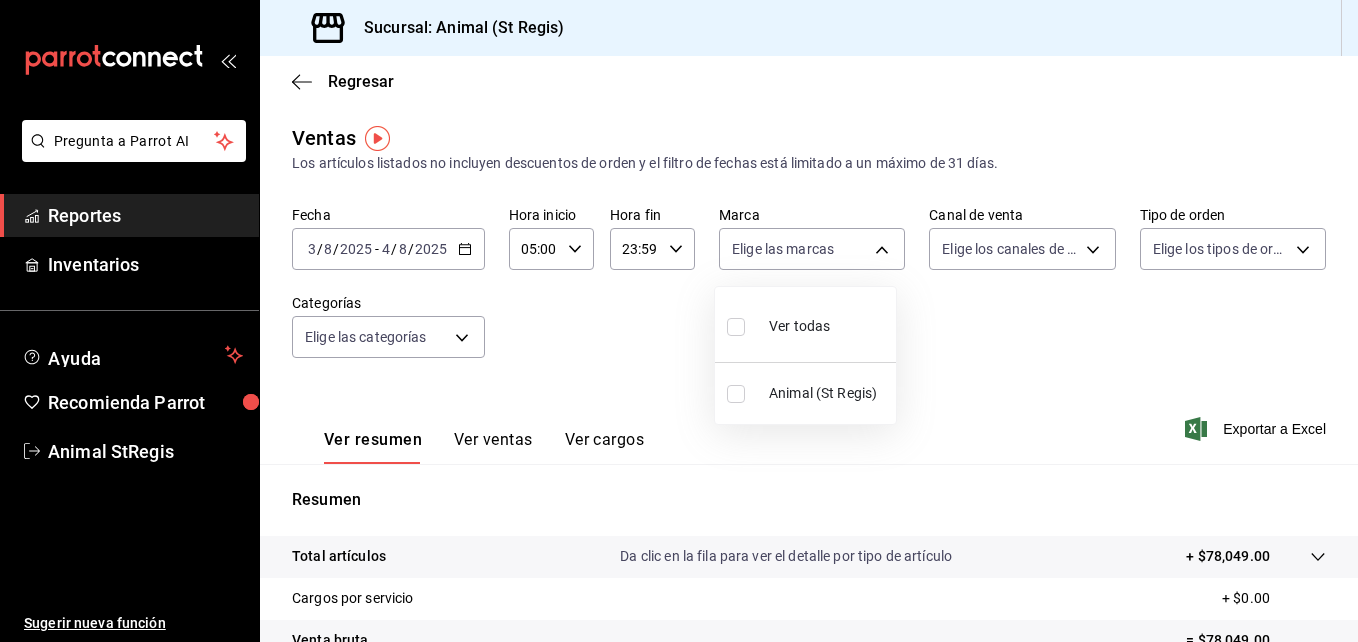 click at bounding box center (679, 321) 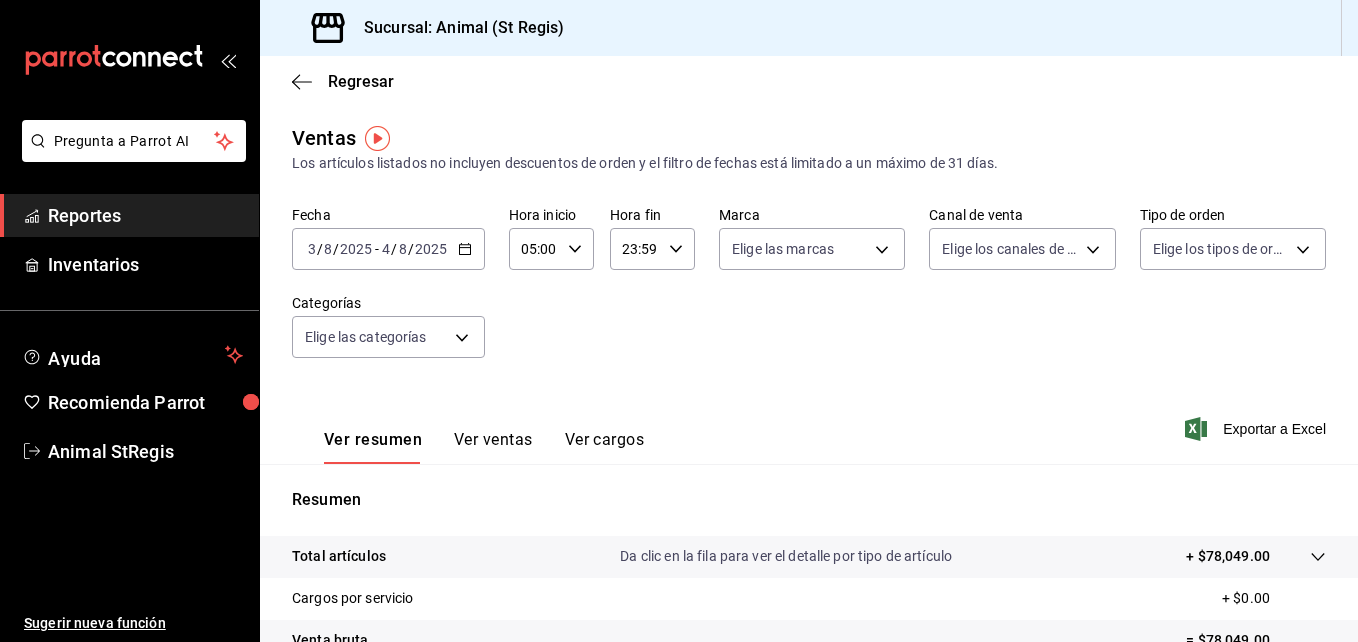 click on "Pregunta a Parrot AI Reportes   Inventarios   Ayuda Recomienda Parrot   Animal [LOCATION]   Sugerir nueva función   Sucursal: Animal ([LOCATION]) Regresar Ventas Los artículos listados no incluyen descuentos de orden y el filtro de fechas está limitado a un máximo de 31 días. Fecha [DATE] [DATE] - [DATE] Hora inicio [TIME] Hora inicio Hora fin [TIME] Hora fin Marca Elige las marcas Canal de venta Elige los canales de venta Tipo de orden Elige los tipos de orden Categorías Elige las categorías Ver resumen Ver ventas Ver cargos Exportar a Excel Resumen Total artículos Da clic en la fila para ver el detalle por tipo de artículo + $[AMOUNT] Cargos por servicio + $[AMOUNT] Venta bruta = $[AMOUNT] Descuentos totales - $[AMOUNT] Certificados de regalo - $[AMOUNT] Venta total = $[AMOUNT] Impuestos - $[AMOUNT] Venta neta = $[AMOUNT] Pregunta a Parrot AI Reportes   Inventarios   Ayuda Recomienda Parrot   Animal [LOCATION]   Sugerir nueva función   GANA 1 MES GRATIS EN TU SUSCRIPCIÓN AQUÍ" at bounding box center (679, 321) 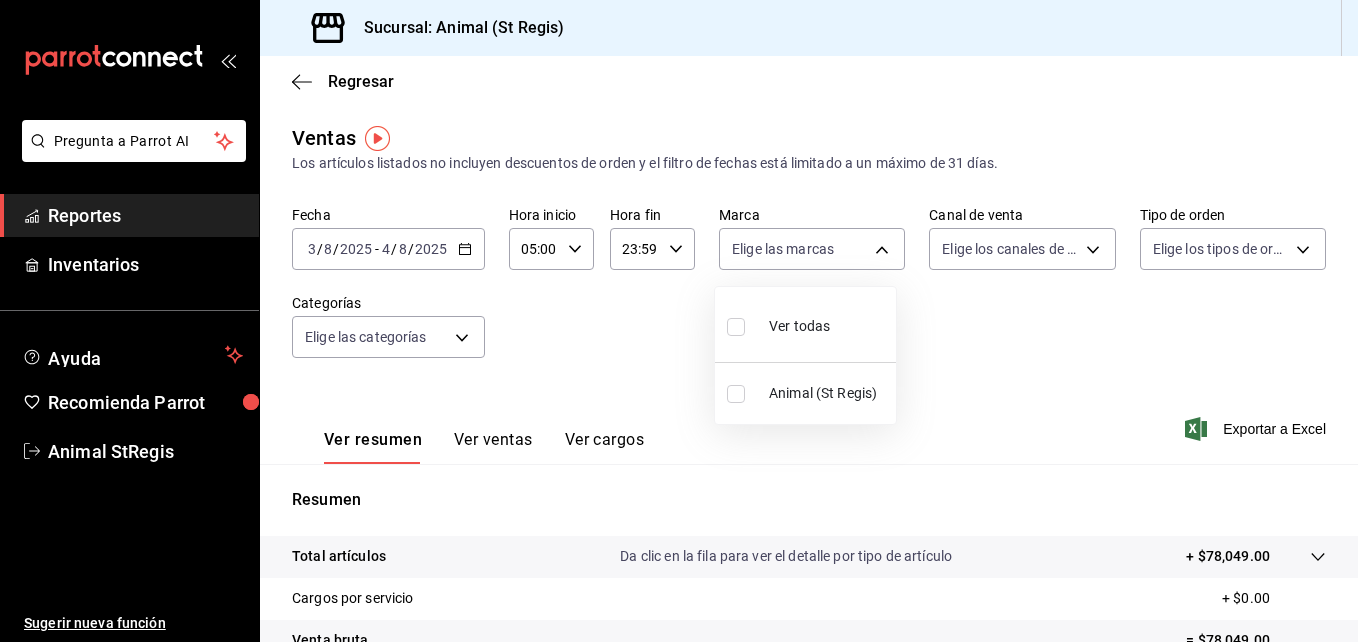 click on "Animal (St Regis)" at bounding box center (828, 393) 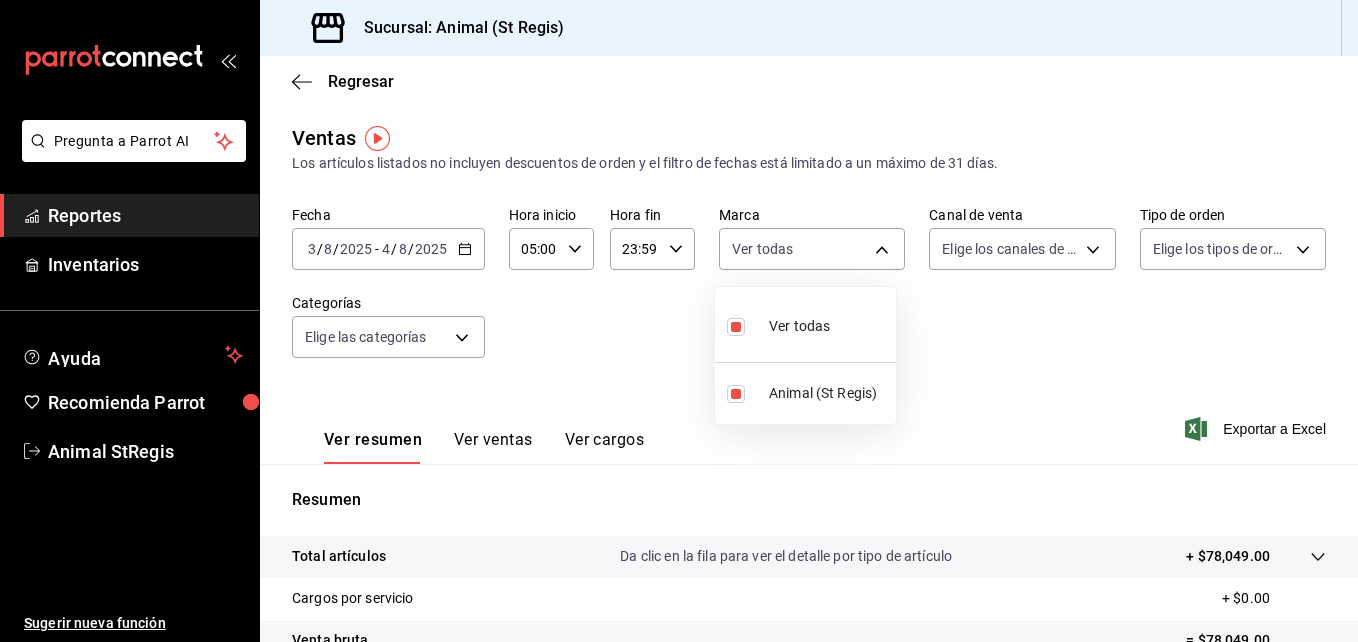click at bounding box center (679, 321) 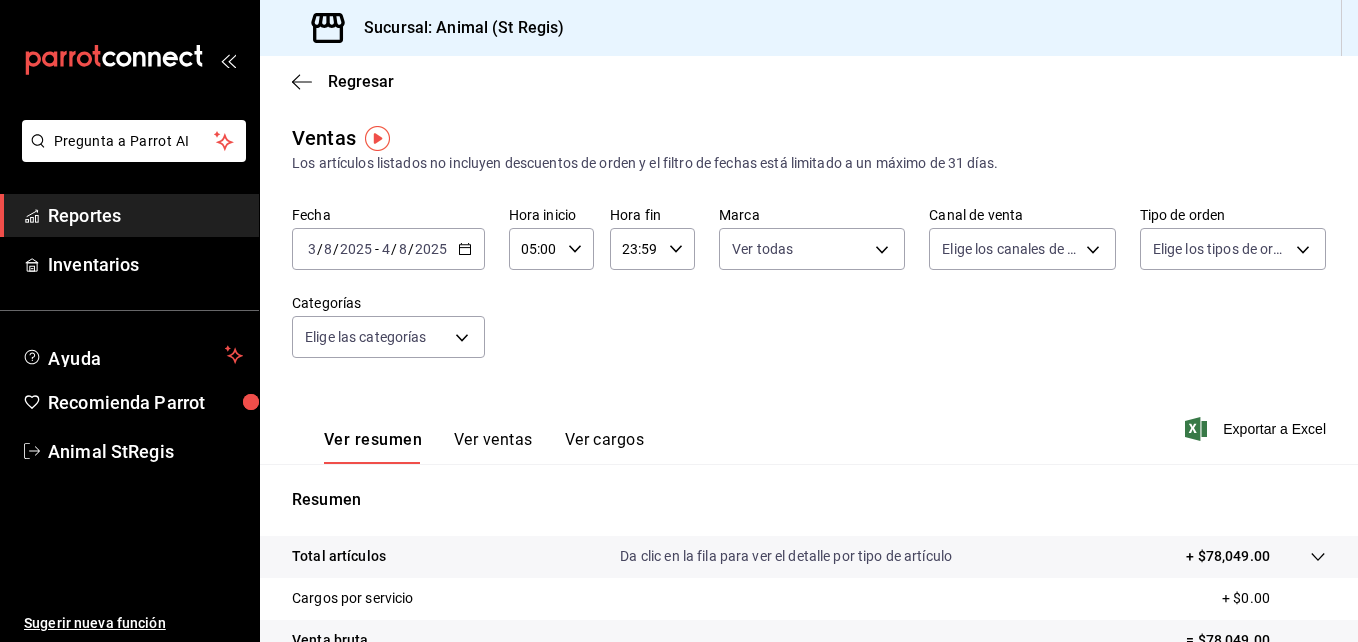 click on "Pregunta a Parrot AI Reportes   Inventarios   Ayuda Recomienda Parrot   Animal [LOCATION]   Sugerir nueva función   Sucursal: Animal ([LOCATION]) Regresar Ventas Los artículos listados no incluyen descuentos de orden y el filtro de fechas está limitado a un máximo de 31 días. Fecha [DATE] [DATE] - [DATE] Hora inicio [TIME] Hora inicio Hora fin [TIME] Hora fin Marca Elige las marcas Canal de venta Elige los canales de venta Tipo de orden Elige los tipos de orden Categorías Elige las categorías Ver resumen Ver ventas Ver cargos Exportar a Excel Resumen Total artículos Da clic en la fila para ver el detalle por tipo de artículo + $[AMOUNT] Cargos por servicio + $[AMOUNT] Venta bruta = $[AMOUNT] Descuentos totales - $[AMOUNT] Certificados de regalo - $[AMOUNT] Venta total = $[AMOUNT] Impuestos - $[AMOUNT] Venta neta = $[AMOUNT] Pregunta a Parrot AI Reportes   Inventarios   Ayuda Recomienda Parrot   Animal [LOCATION]   Sugerir nueva función   Ver video tutorial" at bounding box center [679, 321] 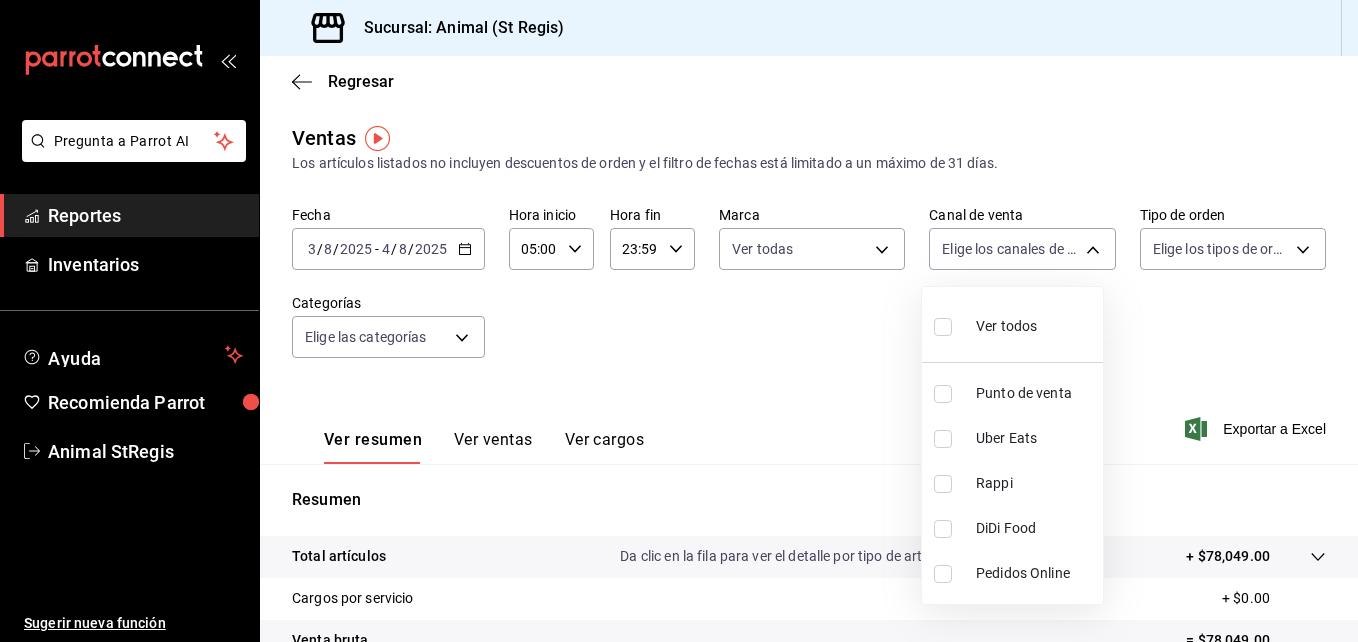 click on "Ver todos" at bounding box center (985, 324) 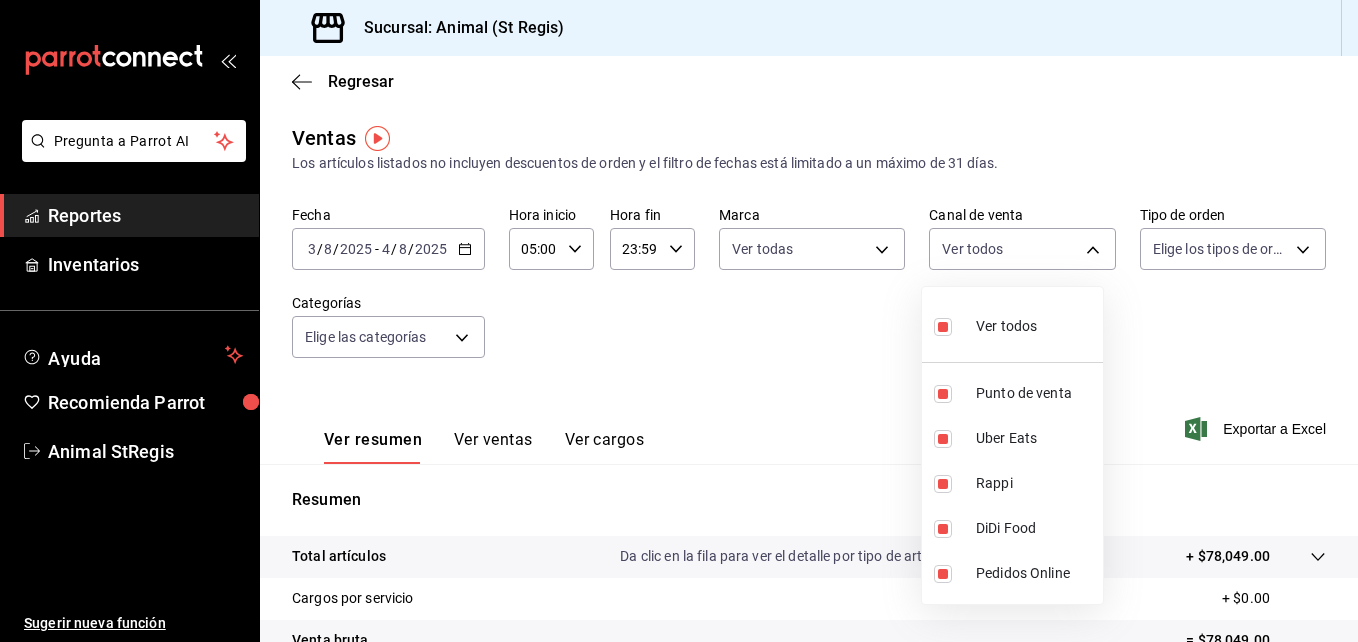 click at bounding box center [679, 321] 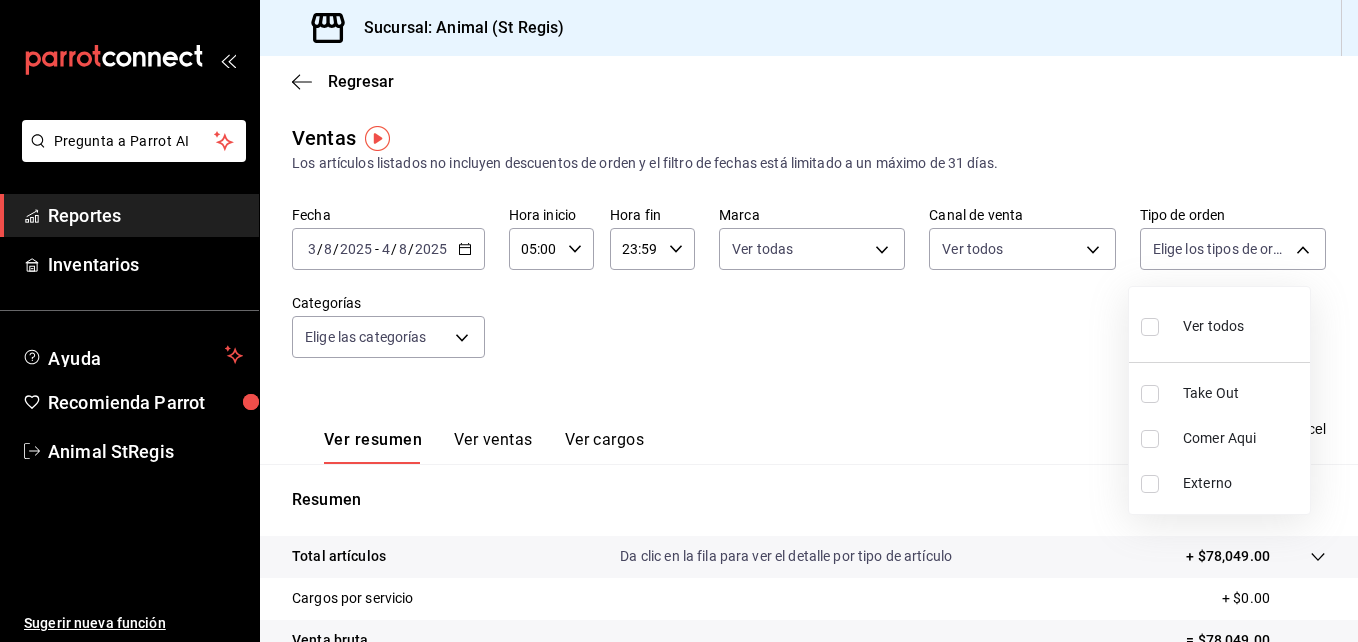 click on "Pregunta a Parrot AI Reportes   Inventarios   Ayuda Recomienda Parrot   Animal [LOCATION]   Sugerir nueva función   Sucursal: Animal ([LOCATION]) Regresar Ventas Los artículos listados no incluyen descuentos de orden y el filtro de fechas está limitado a un máximo de 31 días. Fecha [DATE] [DATE] - [DATE] Hora inicio [TIME] Hora inicio Hora fin [TIME] Hora fin Marca Ver todas [UUID] Canal de venta Elige los canales de venta Tipo de orden Elige los tipos de orden Categorías Elige las categorías Ver resumen Ver ventas Ver cargos Exportar a Excel Resumen Total artículos Da clic en la fila para ver el detalle por tipo de artículo + $[AMOUNT] Cargos por servicio + $[AMOUNT] Venta bruta = $[AMOUNT] Descuentos totales - $[AMOUNT] Certificados de regalo - $[AMOUNT] Venta total = $[AMOUNT] Impuestos - $[AMOUNT] Venta neta = $[AMOUNT] Pregunta a Parrot AI Reportes   Inventarios   Ayuda Recomienda Parrot   Animal [LOCATION]   Sugerir nueva función" at bounding box center (679, 321) 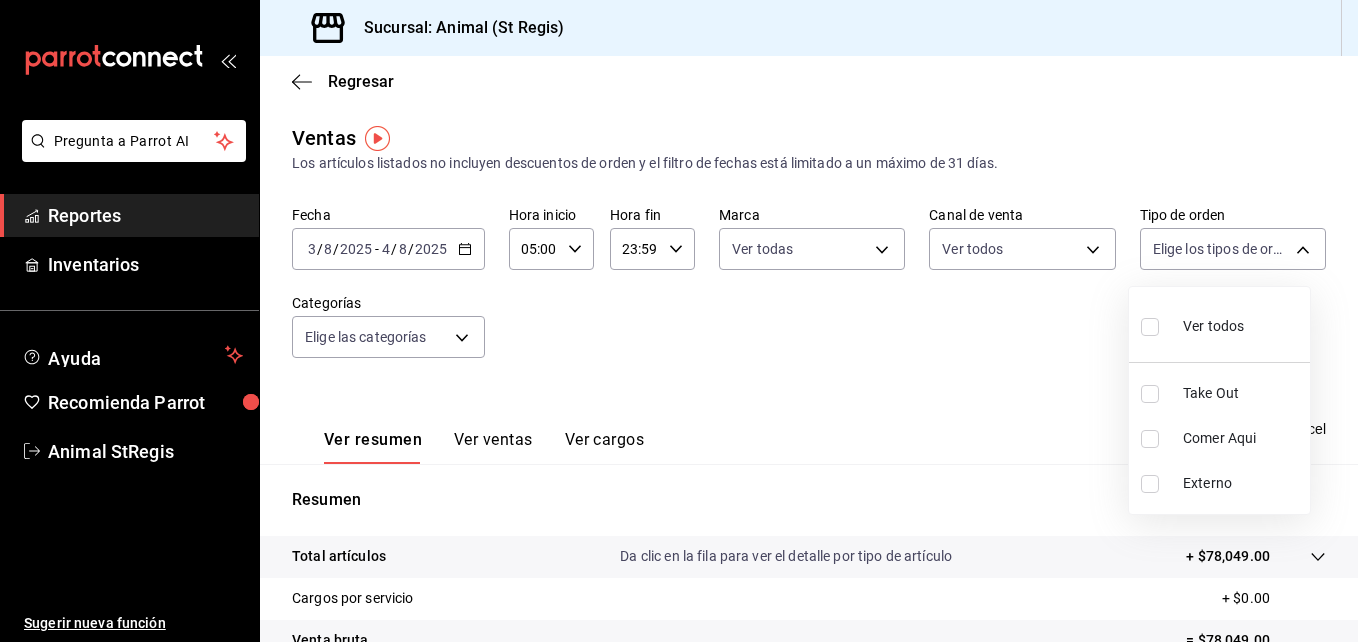 click on "Ver todos" at bounding box center [1192, 324] 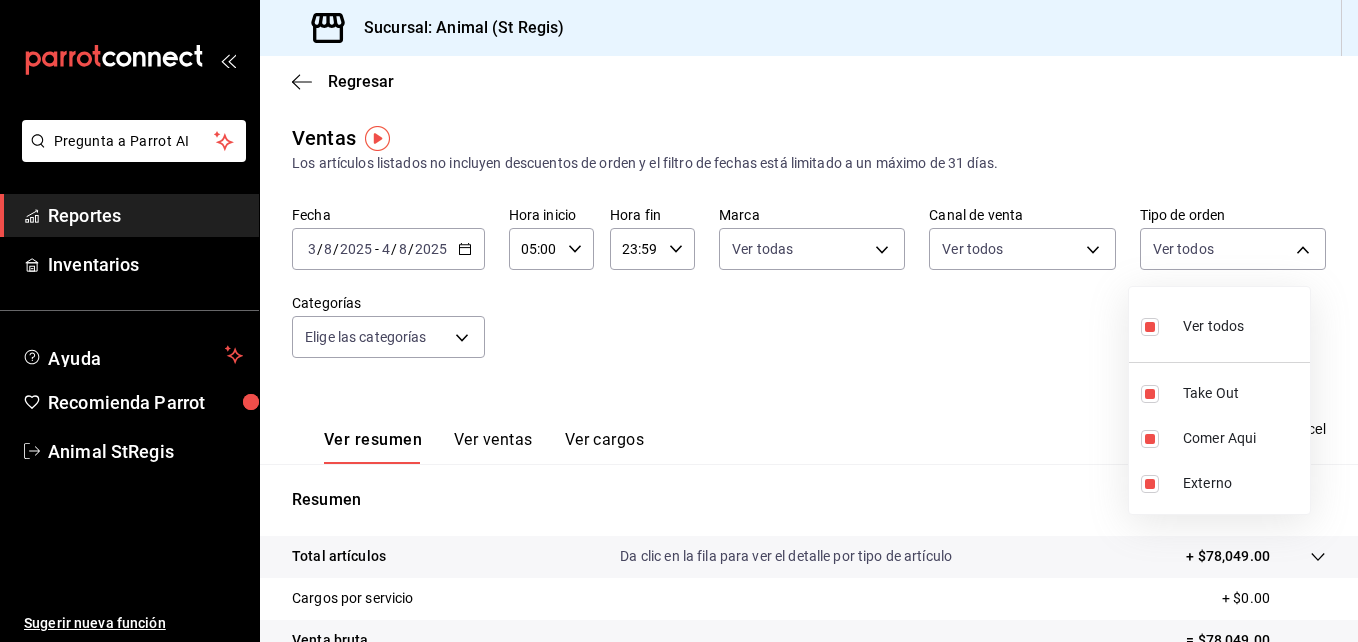 click at bounding box center (679, 321) 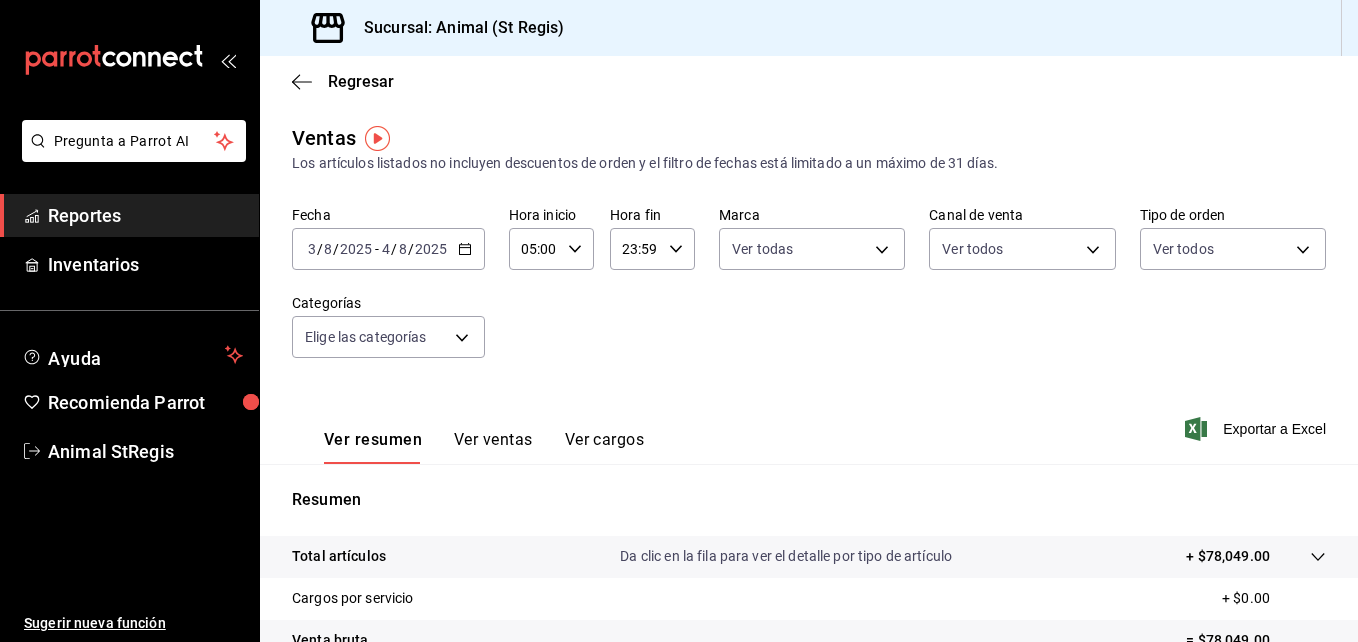 click on "Pregunta a Parrot AI Reportes   Inventarios   Ayuda Recomienda Parrot   Animal [LOCATION]   Sugerir nueva función   Sucursal: Animal ([LOCATION]) Regresar Ventas Los artículos listados no incluyen descuentos de orden y el filtro de fechas está limitado a un máximo de 31 días. Fecha [DATE] [DATE] - [DATE] Hora inicio [TIME] Hora inicio Hora fin [TIME] Hora fin Marca Ver todas [UUID] Canal de venta Ver todos PARROT,UBER_EATS,RAPPI,DIDI_FOOD,ONLINE Tipo de orden Ver todas [UUID],[UUID],[EXTERNAL] Categorías Elige las categorías Ver resumen Ver ventas Ver cargos Exportar a Excel Resumen Total artículos Da clic en la fila para ver el detalle por tipo de artículo + $[AMOUNT] Cargos por servicio + $[AMOUNT] Venta bruta = $[AMOUNT] Descuentos totales - $[AMOUNT] Certificados de regalo - $[AMOUNT] Venta total = $[AMOUNT] Impuestos - $[AMOUNT] Venta neta = $[AMOUNT] Pregunta a Parrot AI Reportes   Inventarios" at bounding box center [679, 321] 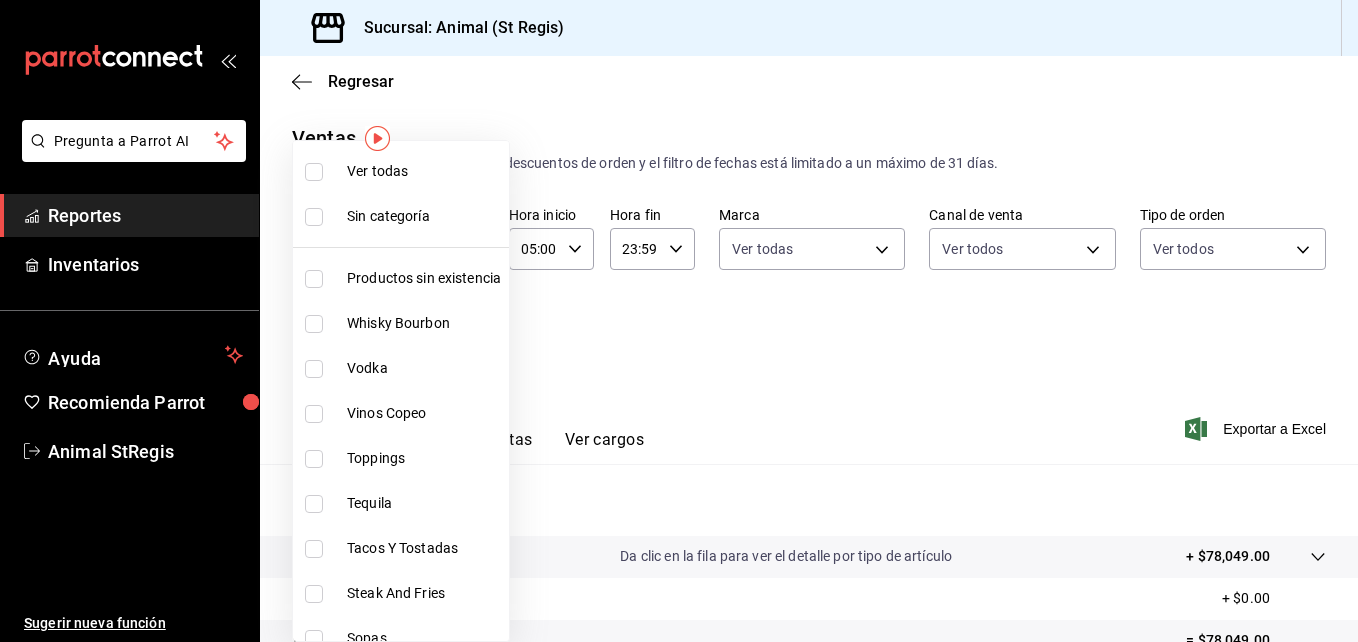 click on "Ver todas" at bounding box center [401, 171] 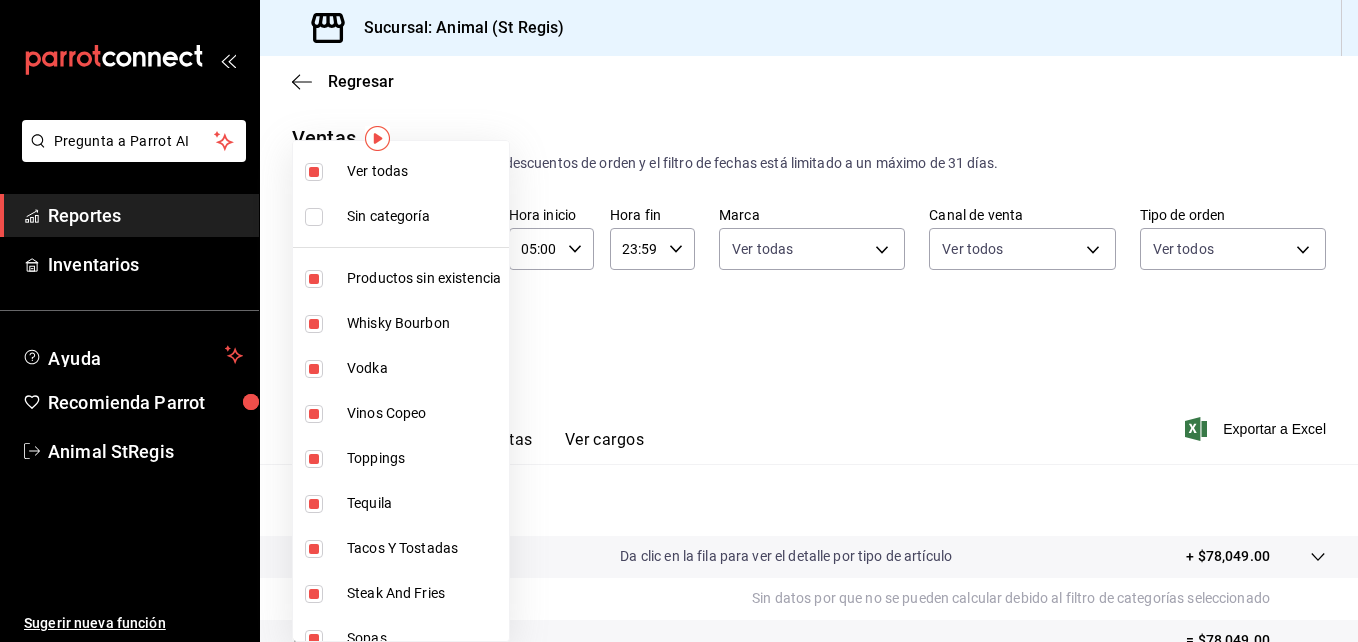 click at bounding box center (679, 321) 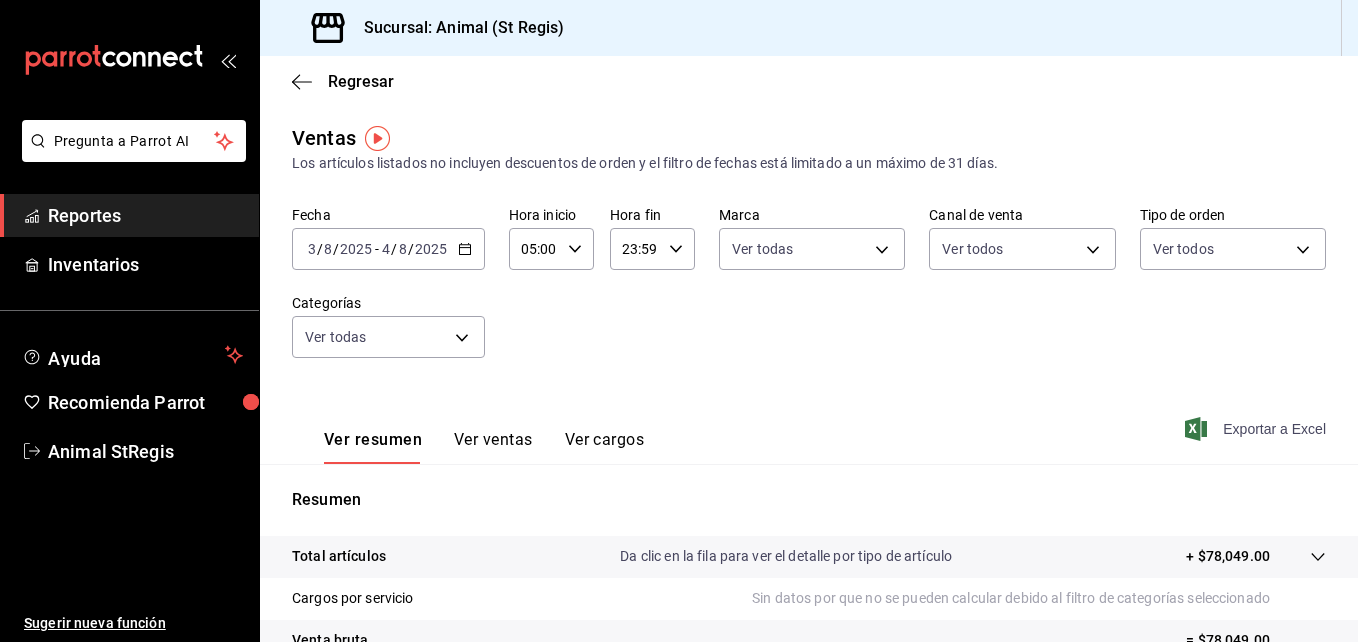 click on "Exportar a Excel" at bounding box center (1257, 429) 